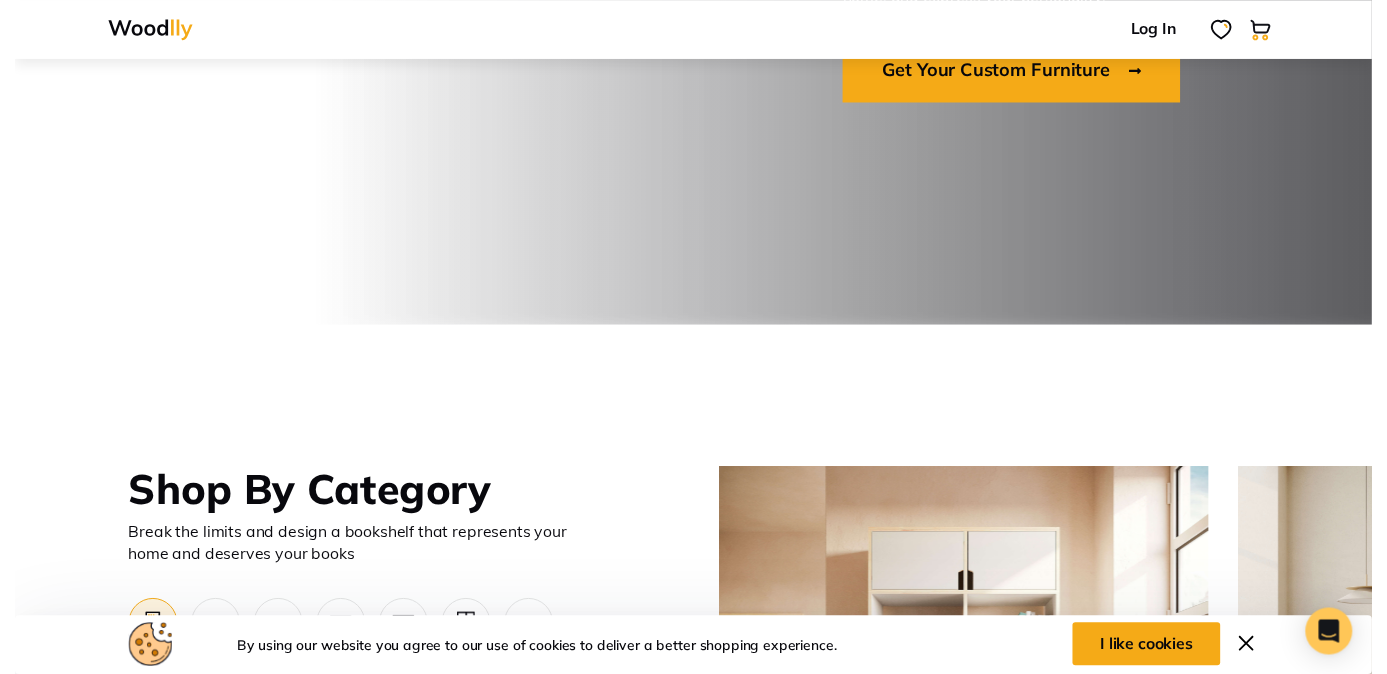 scroll, scrollTop: 541, scrollLeft: 0, axis: vertical 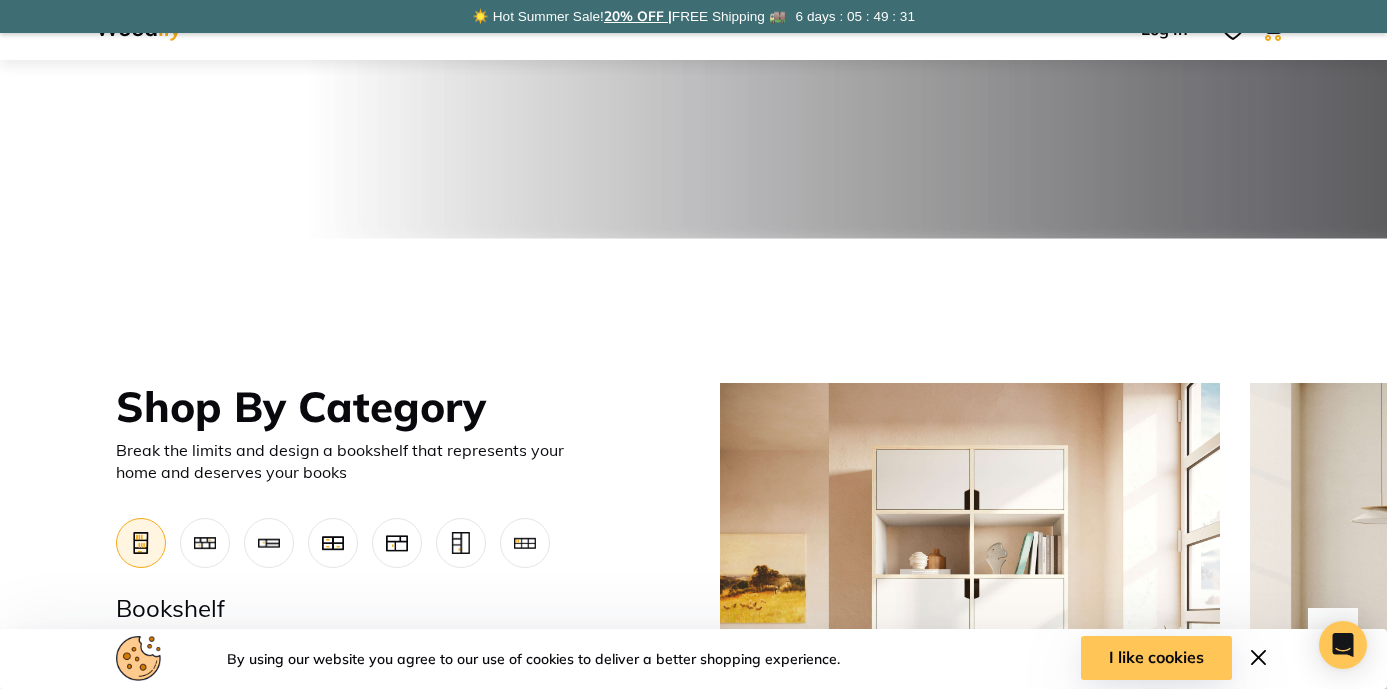 click on "I like cookies" at bounding box center (1156, 658) 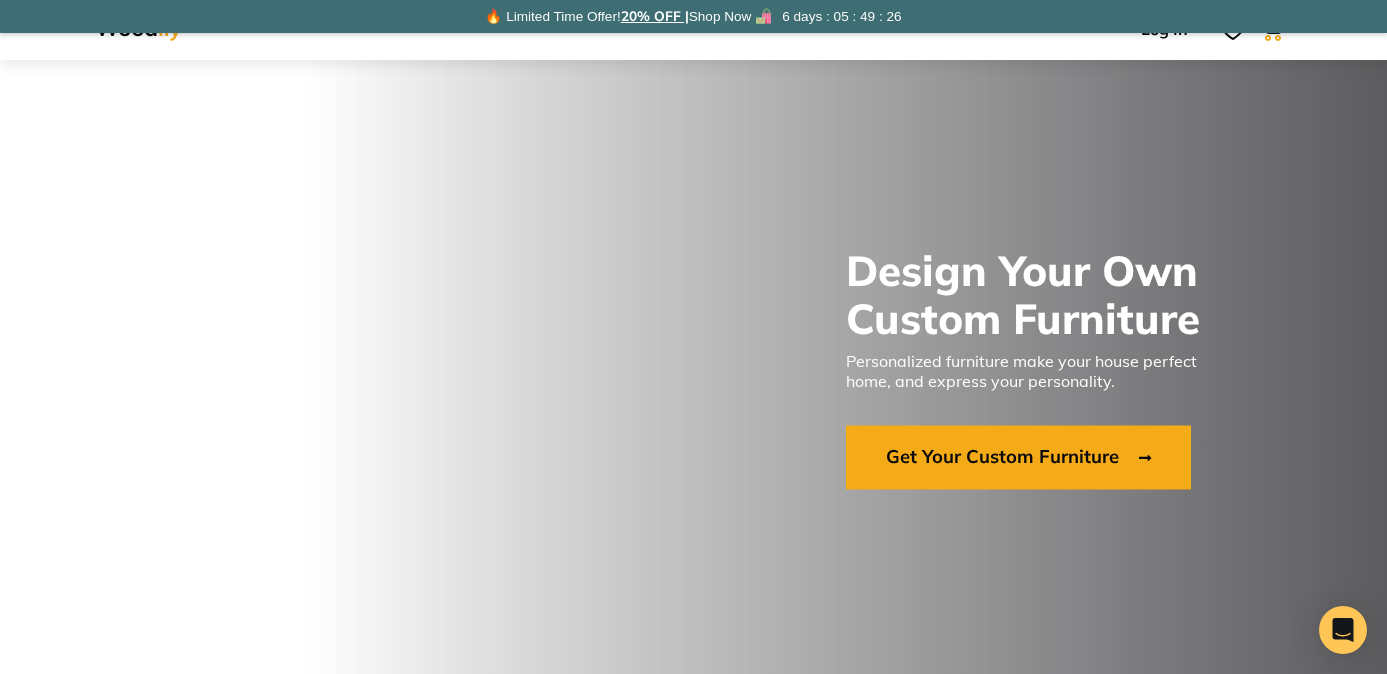 scroll, scrollTop: 183, scrollLeft: 0, axis: vertical 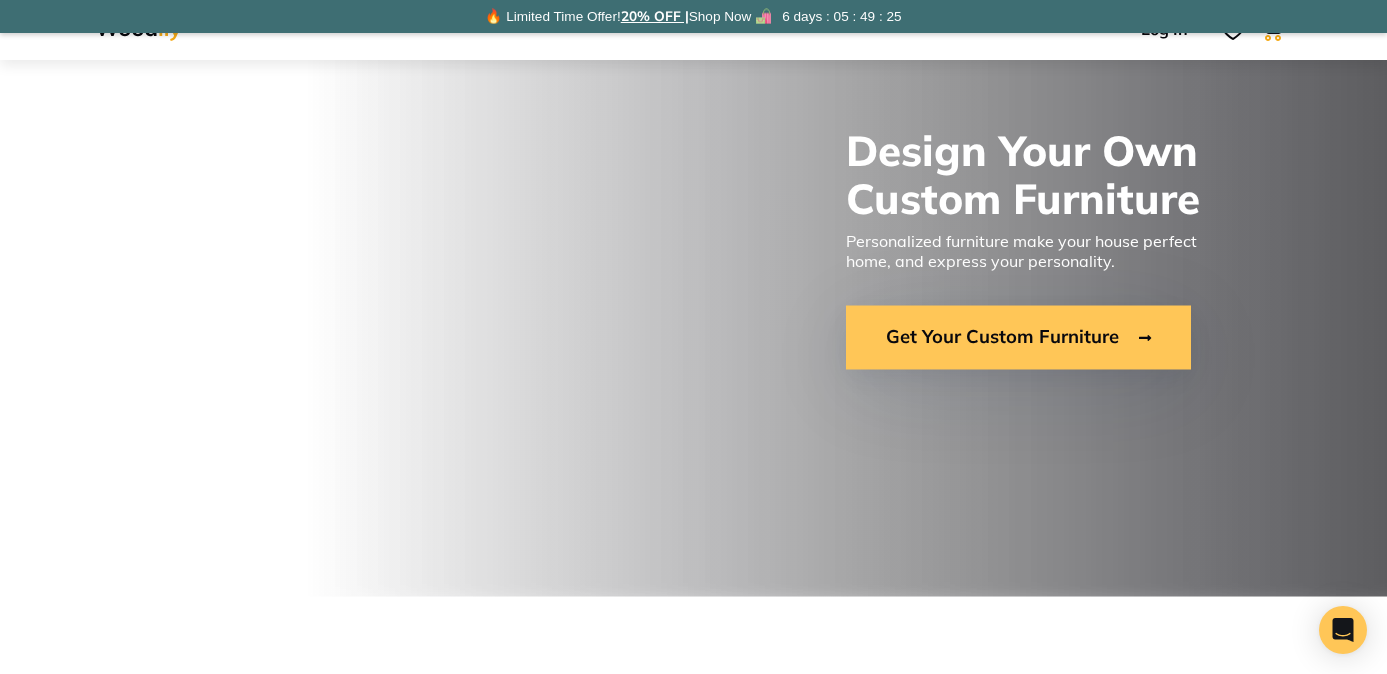 click on "Get Your Custom Furniture" at bounding box center (1018, 337) 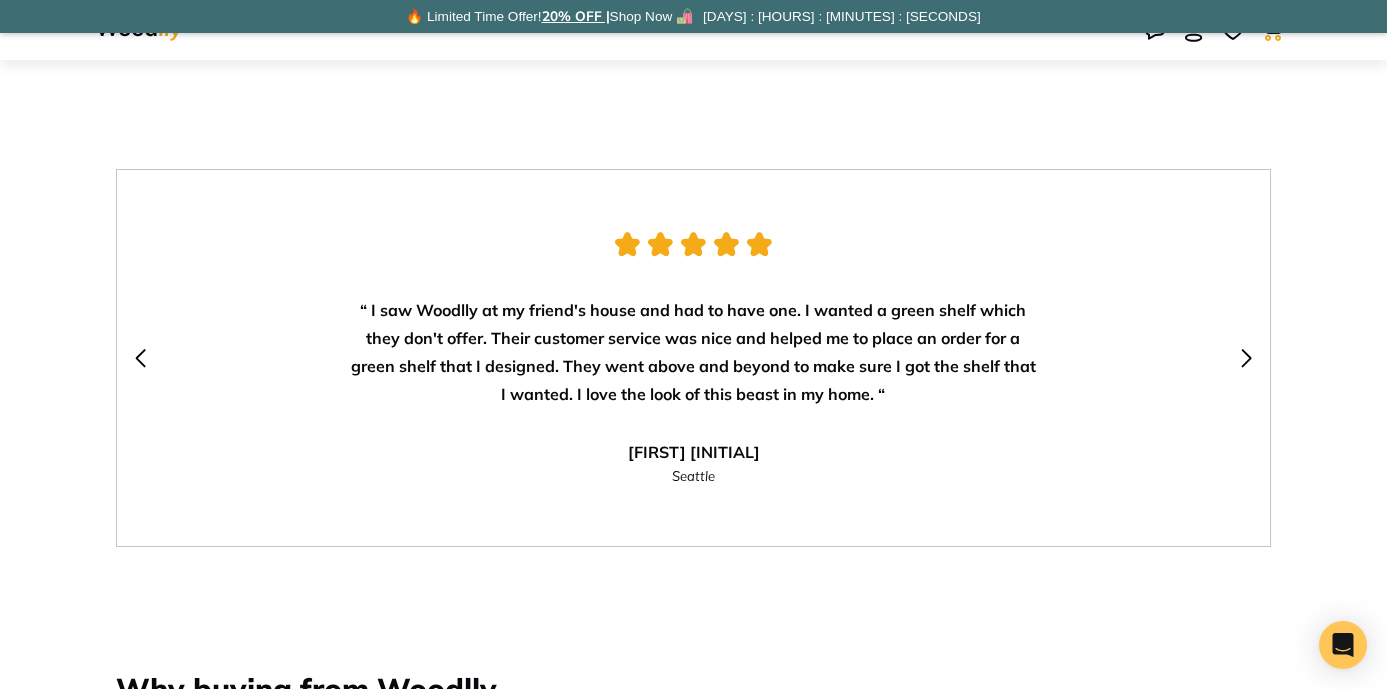 scroll, scrollTop: 3358, scrollLeft: 0, axis: vertical 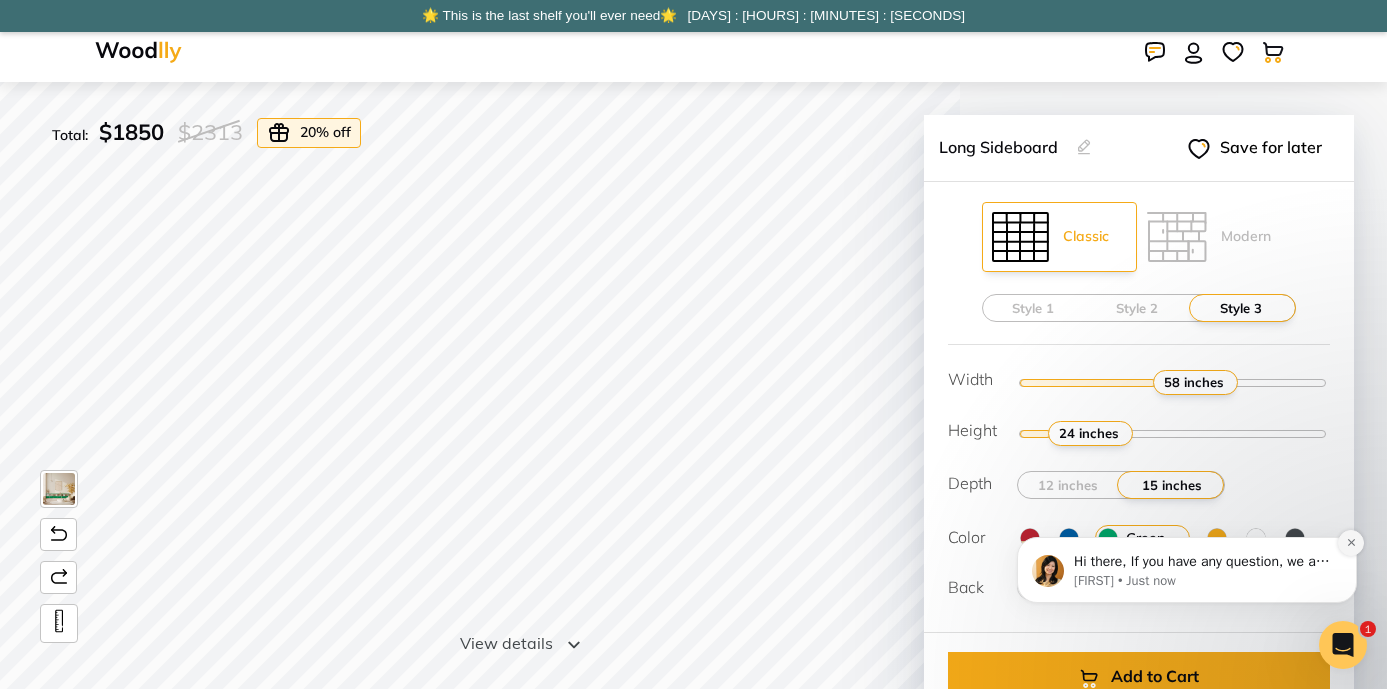 click 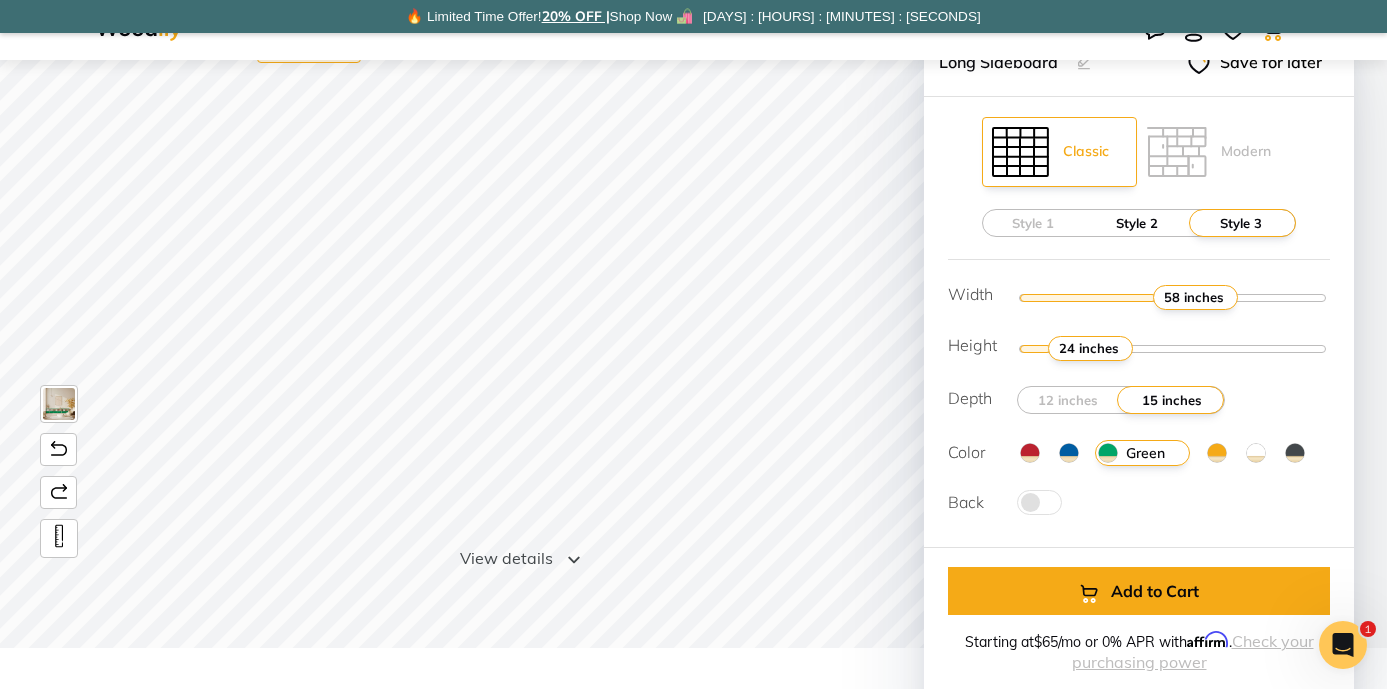 scroll, scrollTop: 88, scrollLeft: 0, axis: vertical 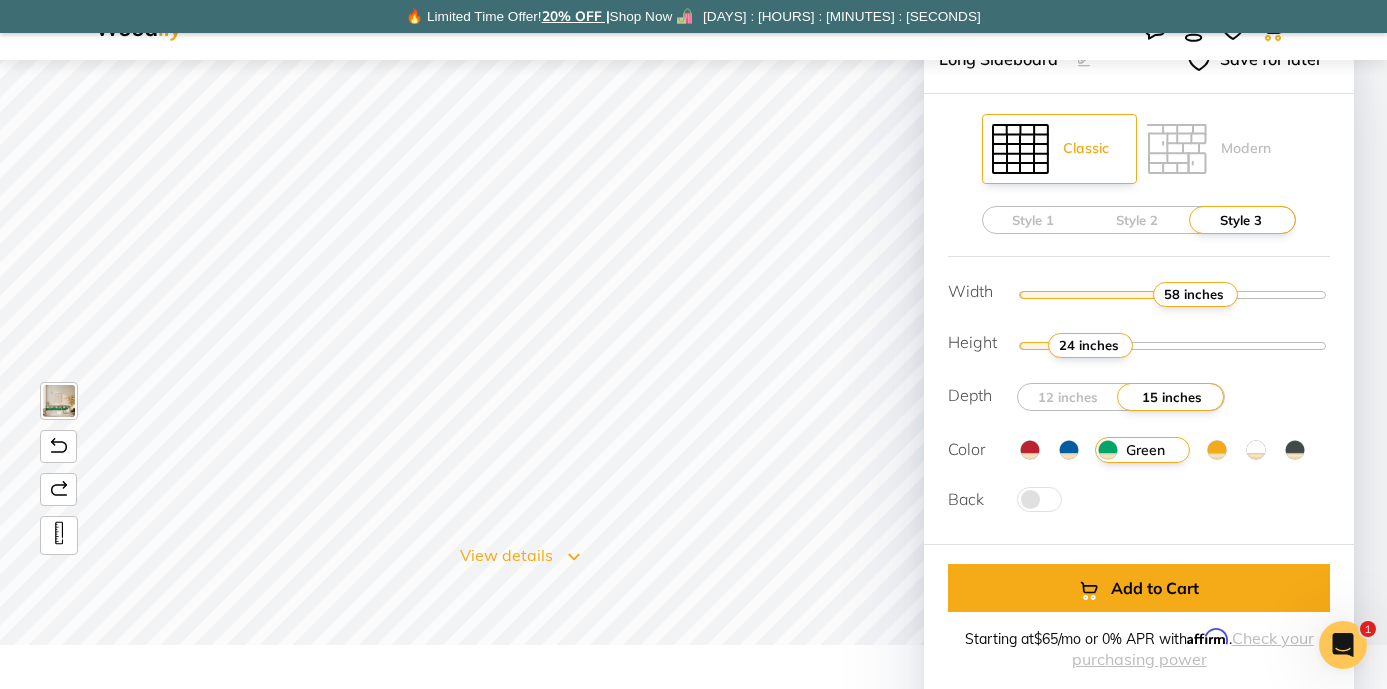 click 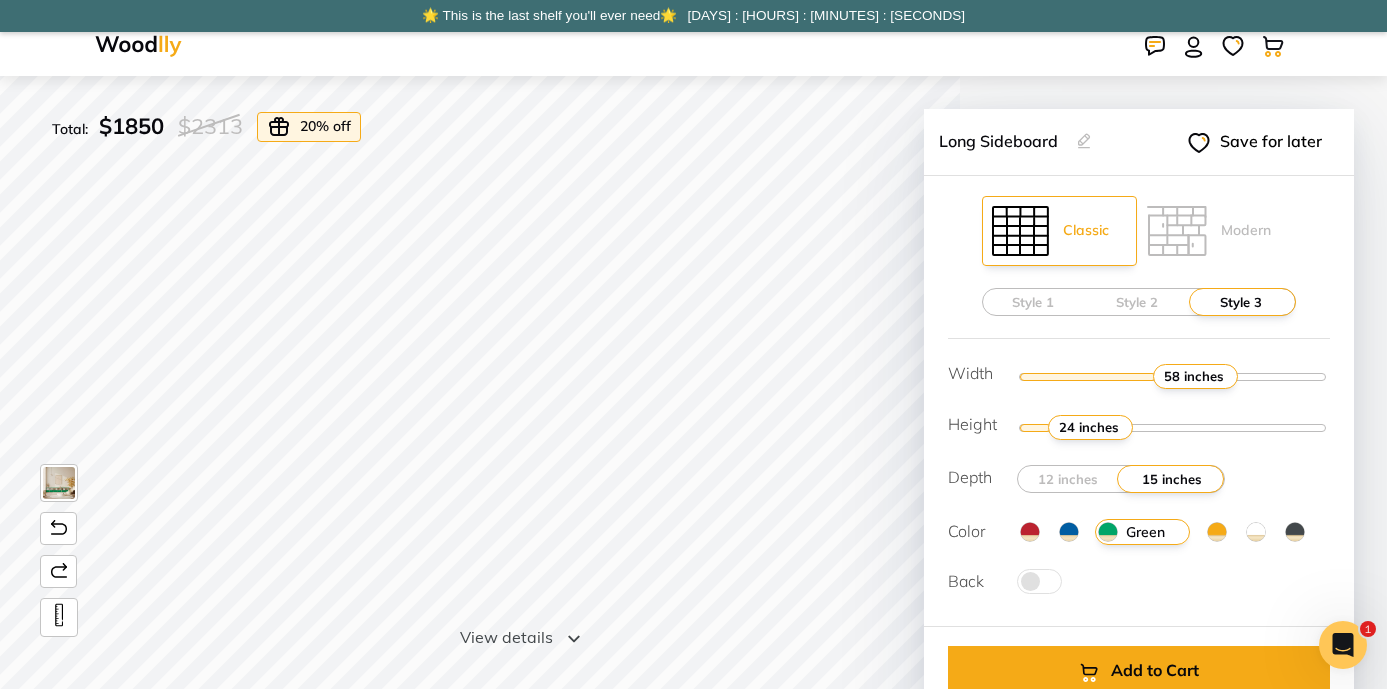 scroll, scrollTop: 0, scrollLeft: 0, axis: both 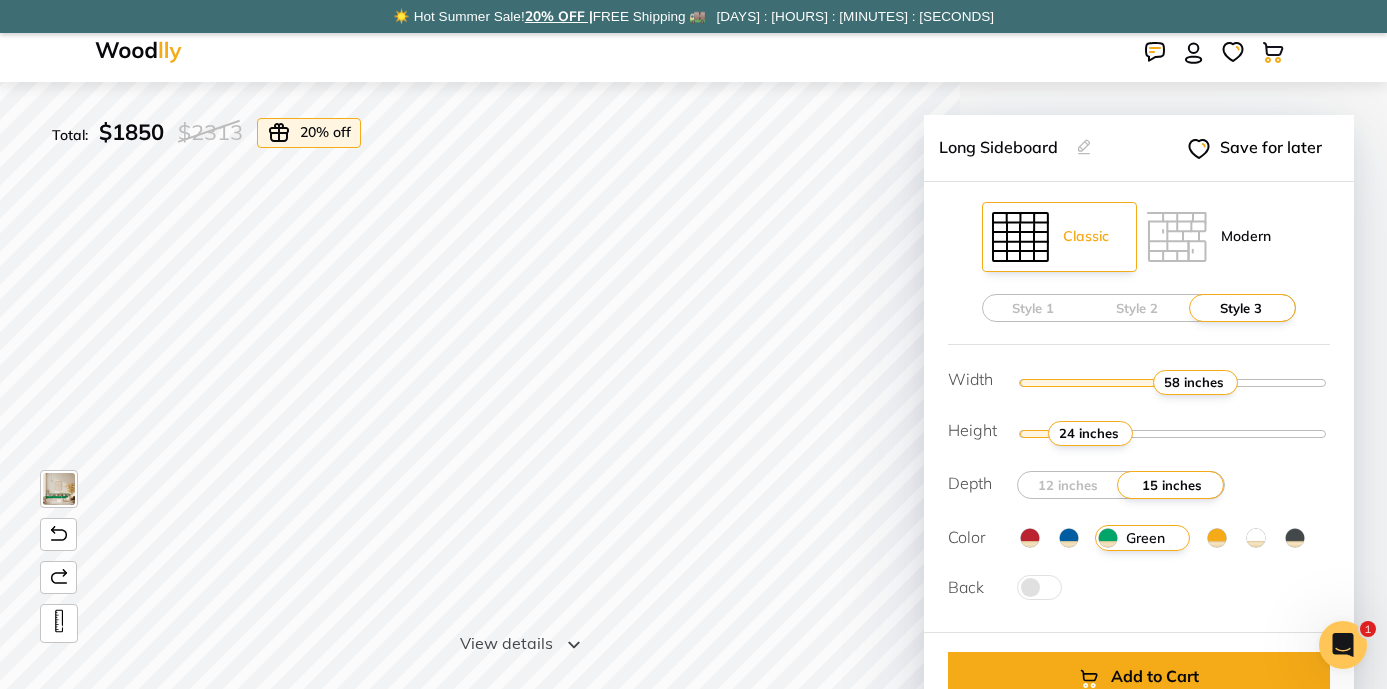 click at bounding box center [1177, 237] 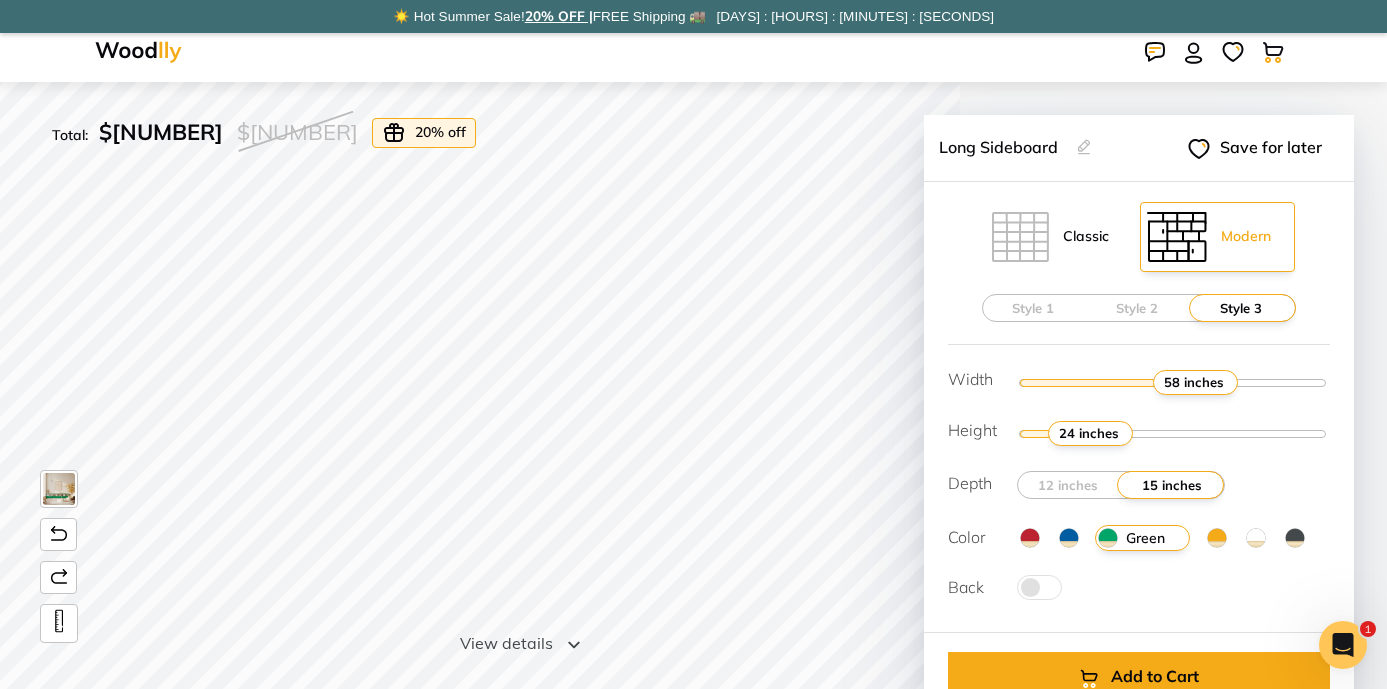 click at bounding box center (1020, 237) 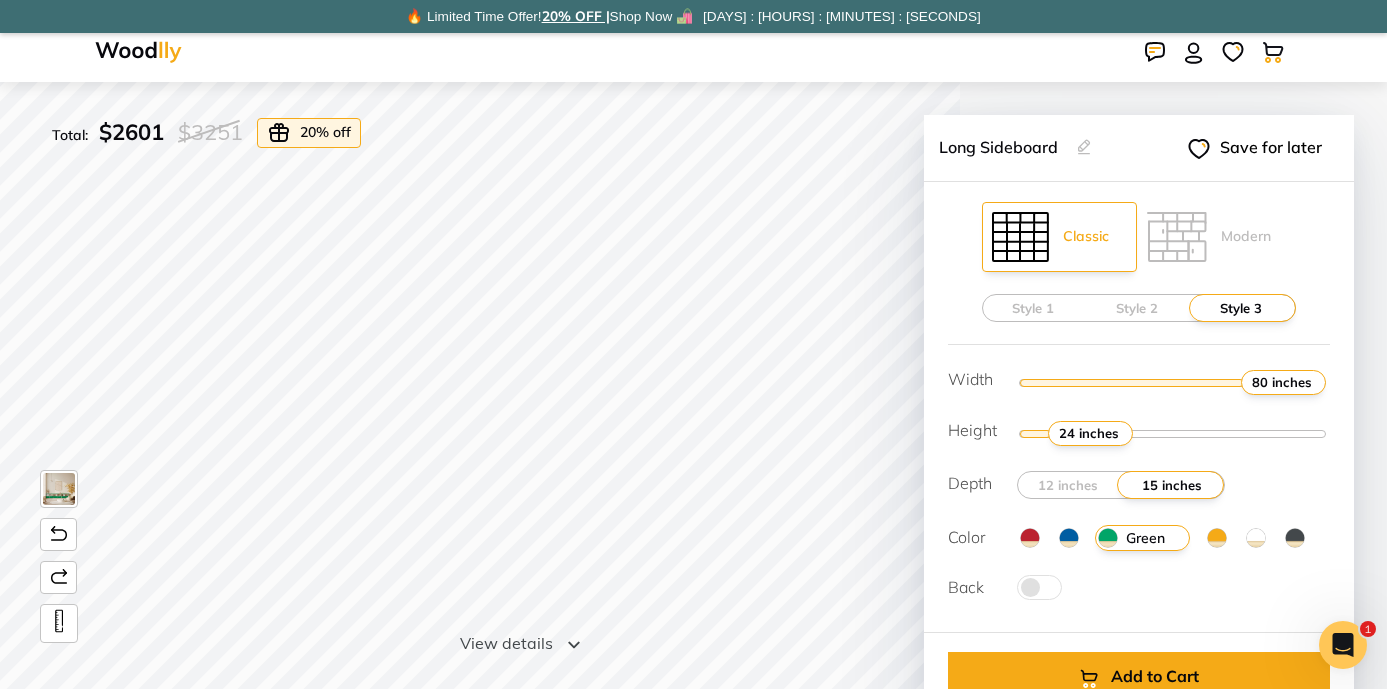 drag, startPoint x: 1184, startPoint y: 381, endPoint x: 1415, endPoint y: 412, distance: 233.0708 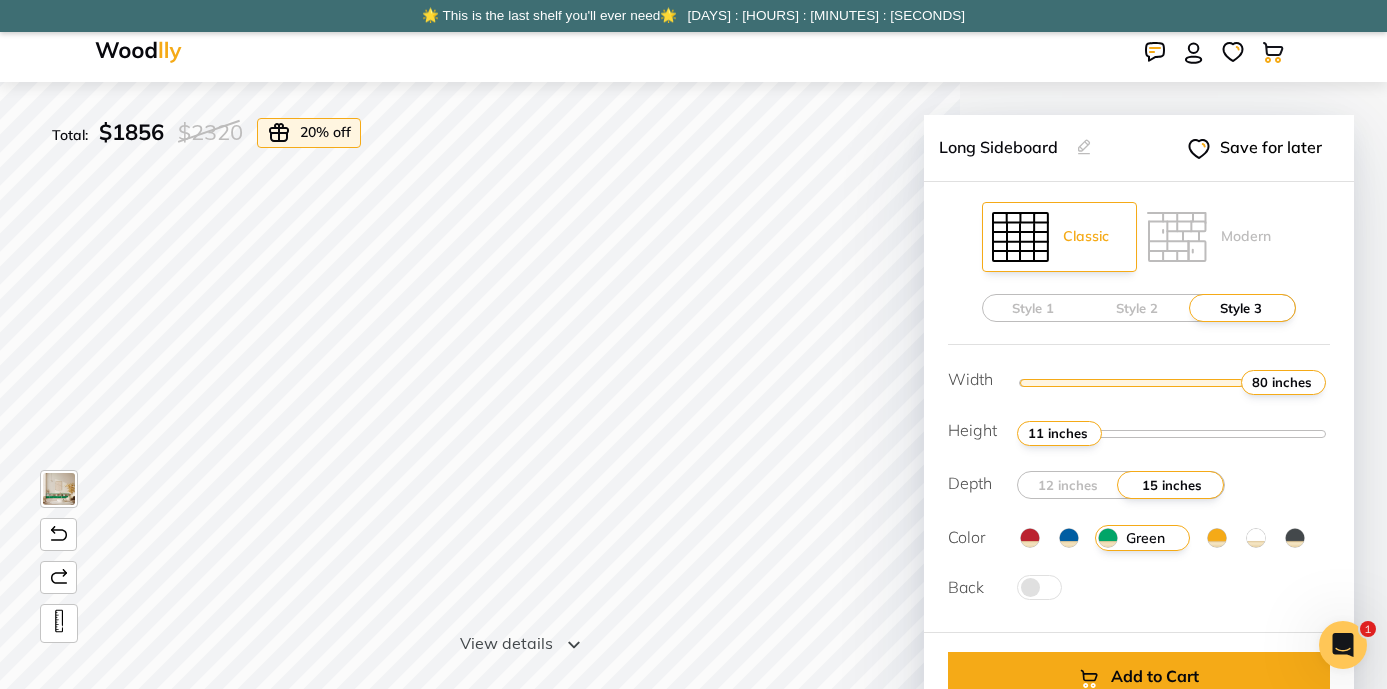type on "2" 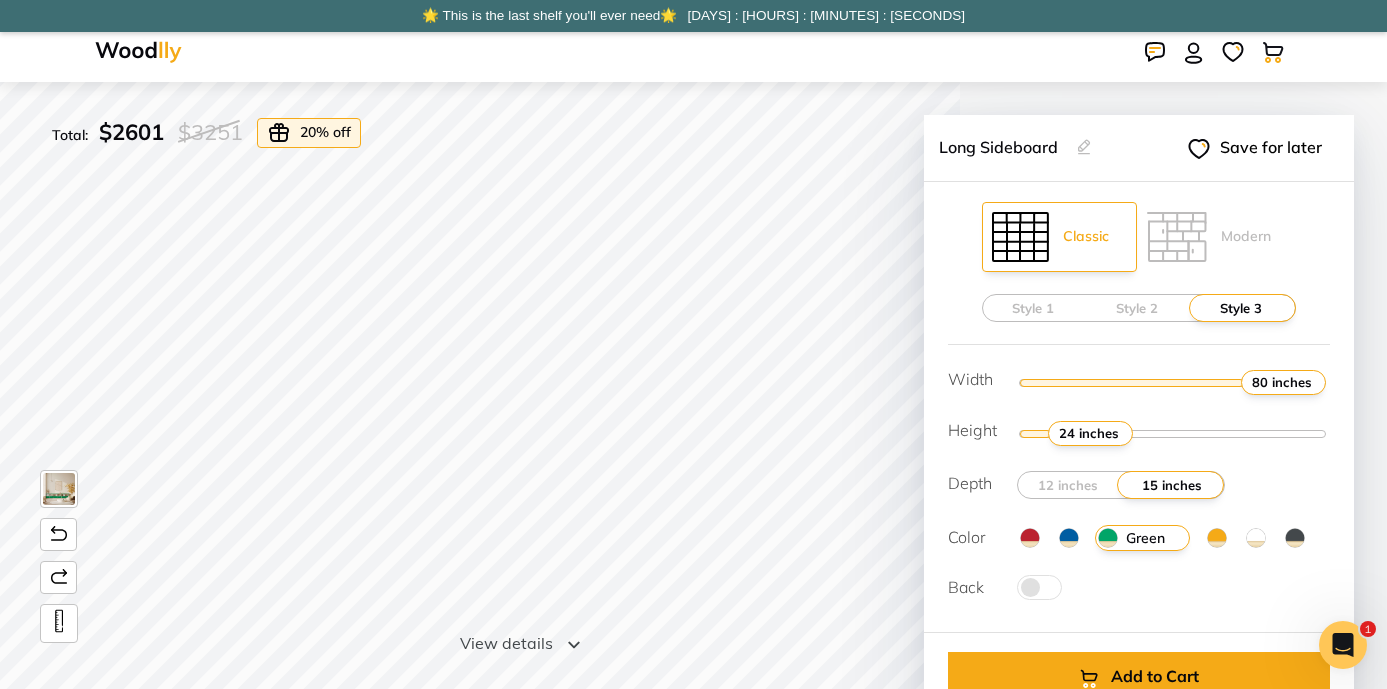 click at bounding box center (1173, 433) 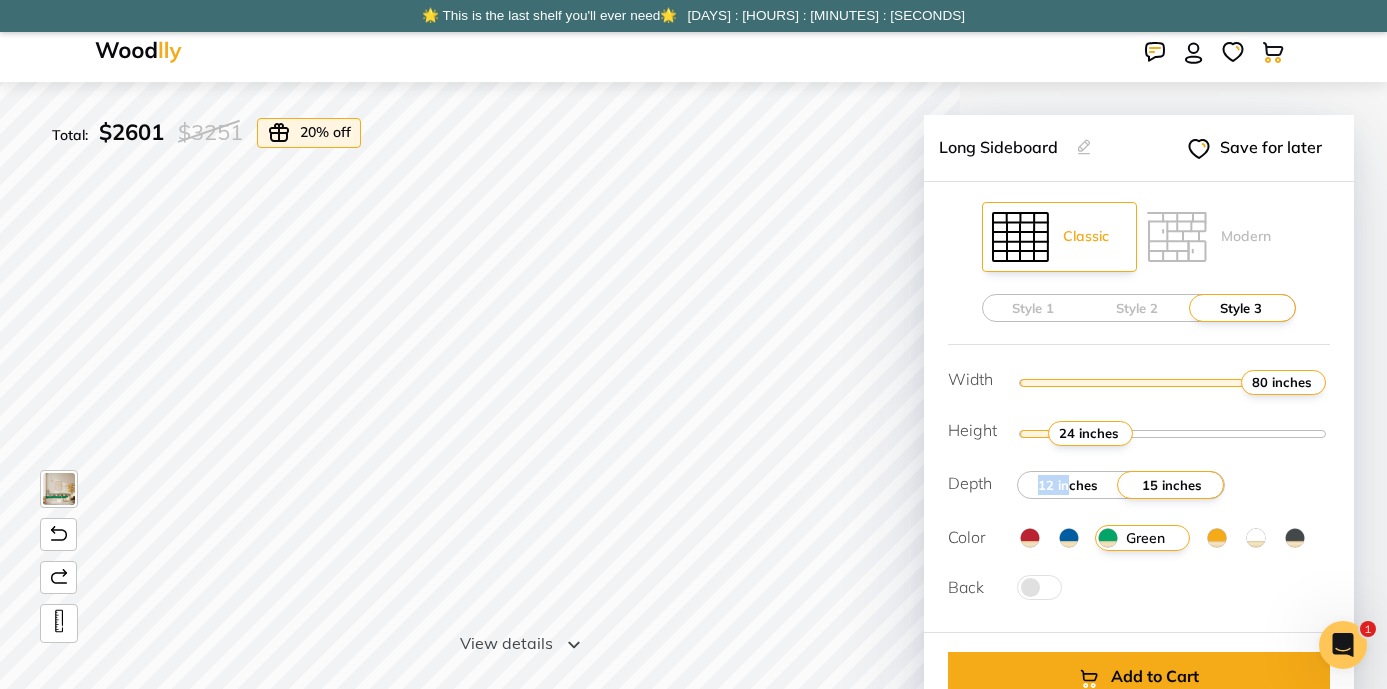 drag, startPoint x: 1185, startPoint y: 484, endPoint x: 1067, endPoint y: 484, distance: 118 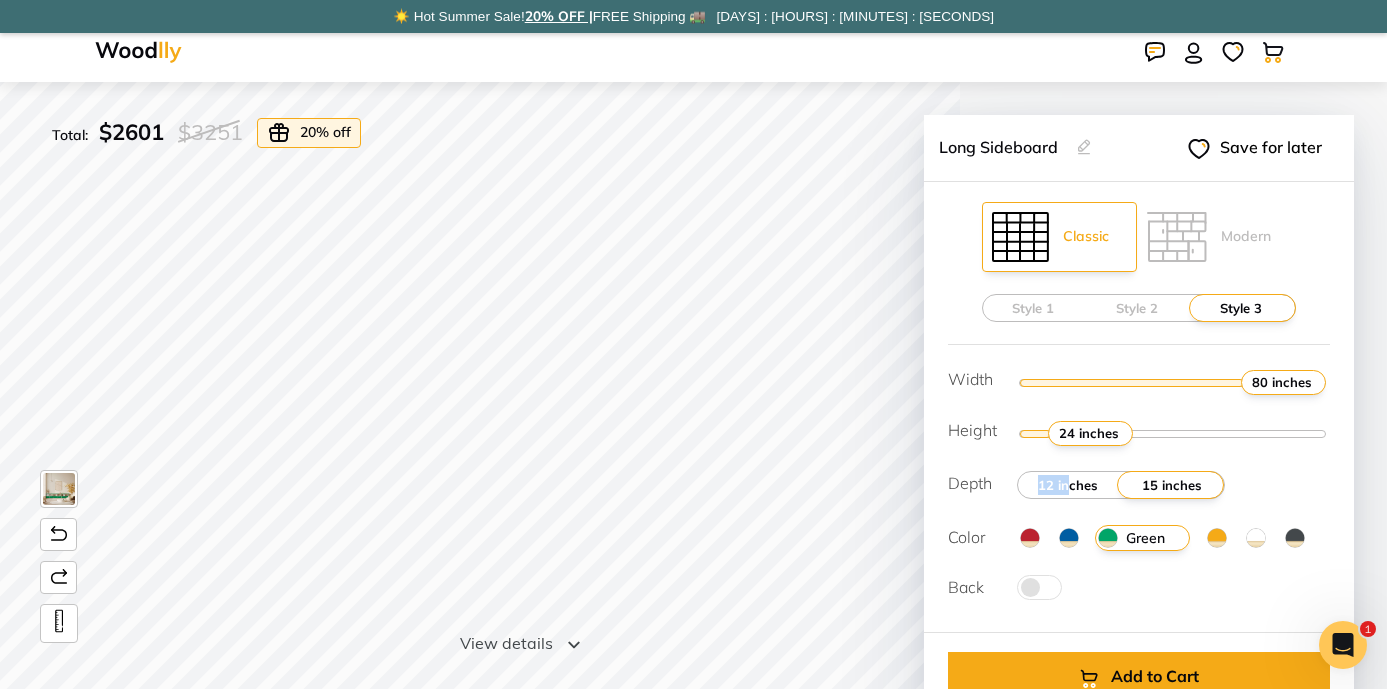 click on "12 inches" at bounding box center (1068, 485) 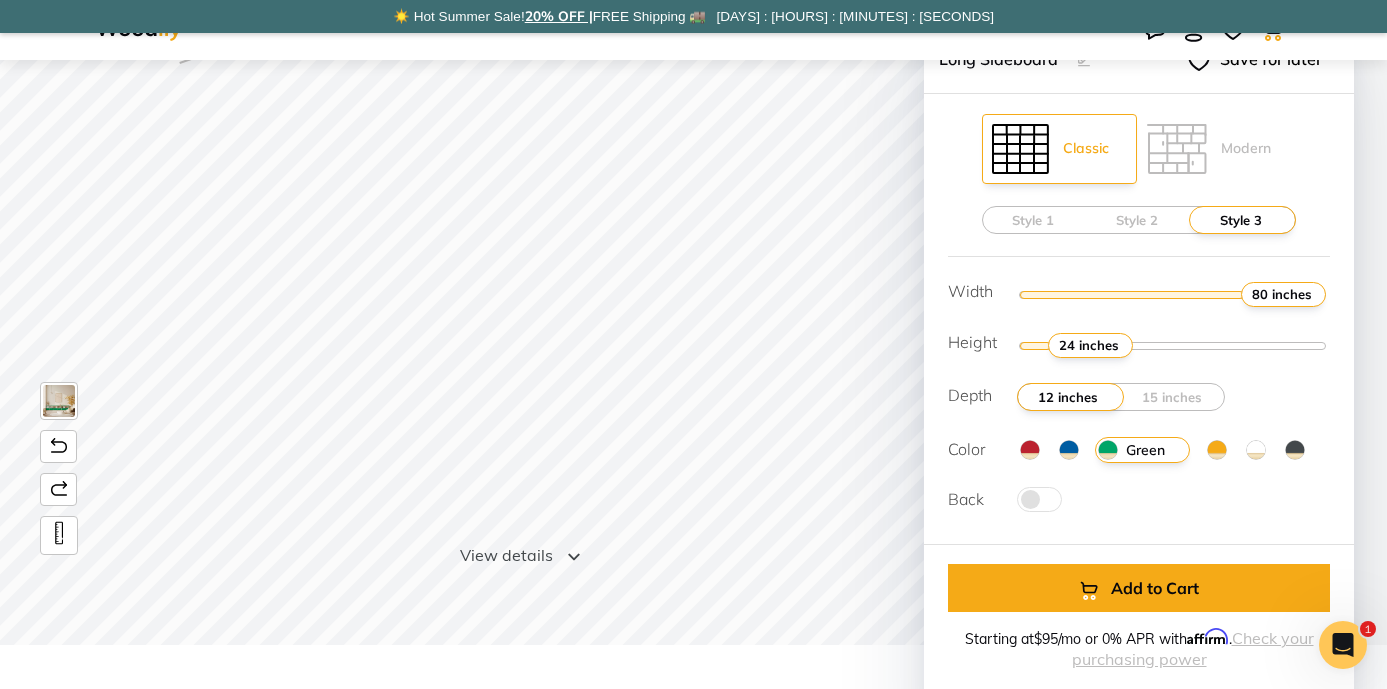 scroll, scrollTop: 93, scrollLeft: 0, axis: vertical 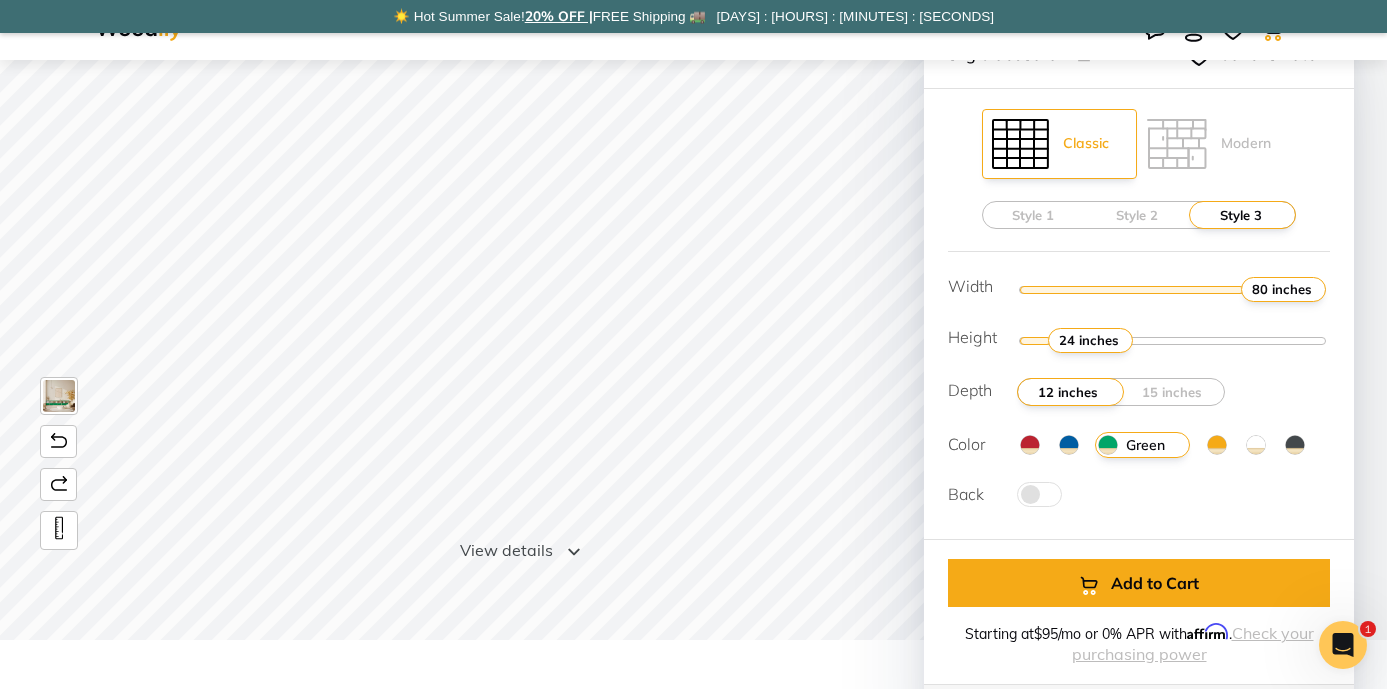 click at bounding box center [1217, 445] 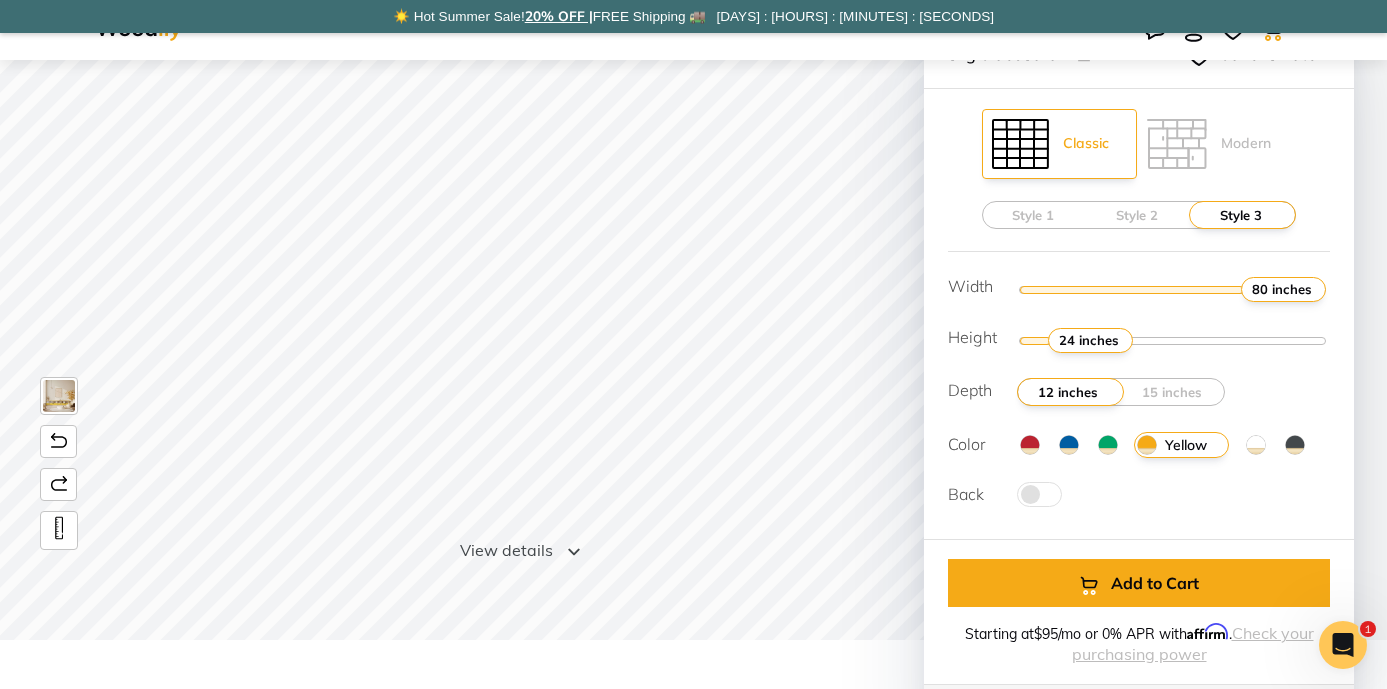 click on "Red
Blue
Green
Yellow
White
Black" at bounding box center (1173, 451) 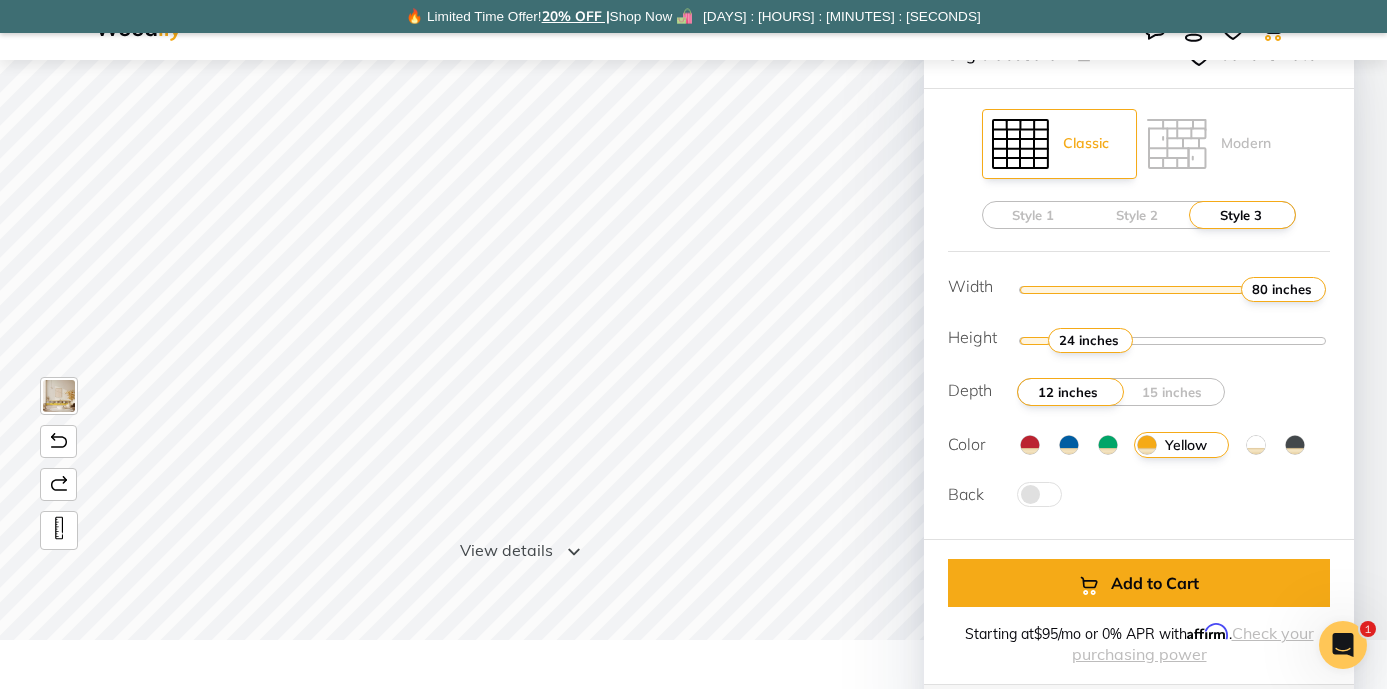 click at bounding box center (1030, 445) 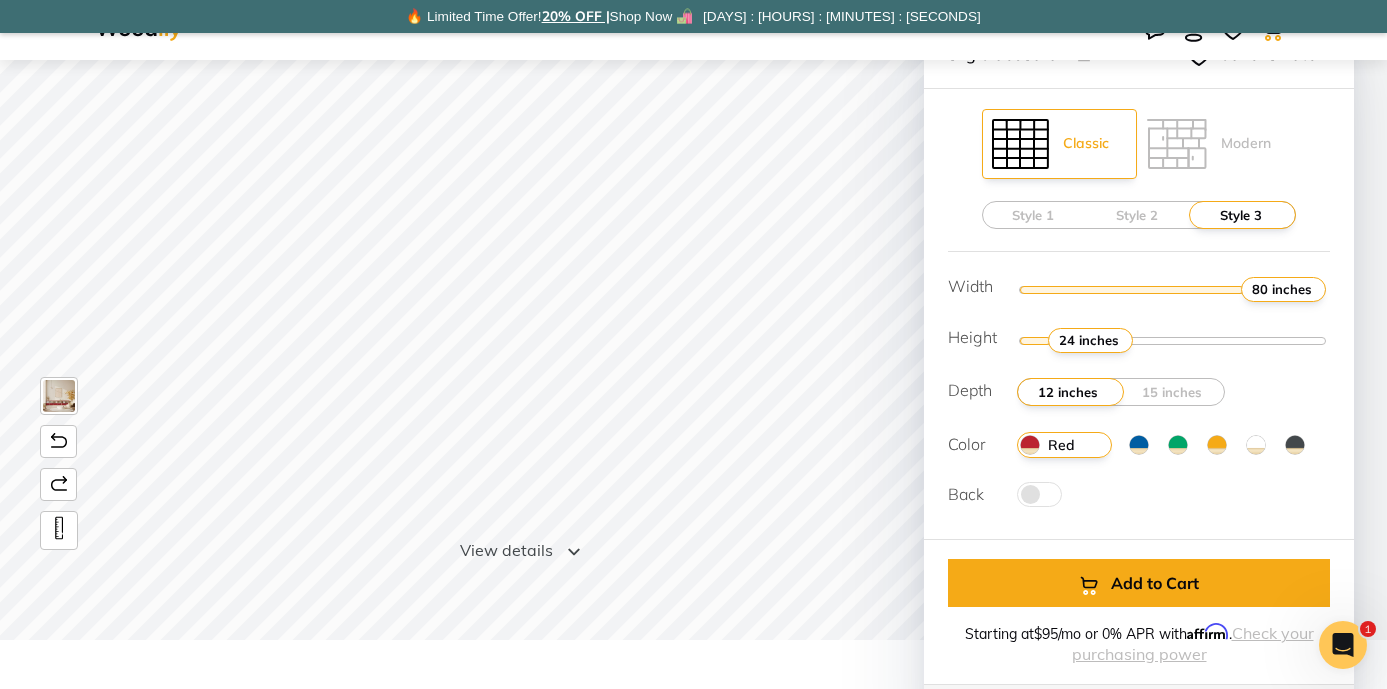 click on "Red" at bounding box center (1075, 445) 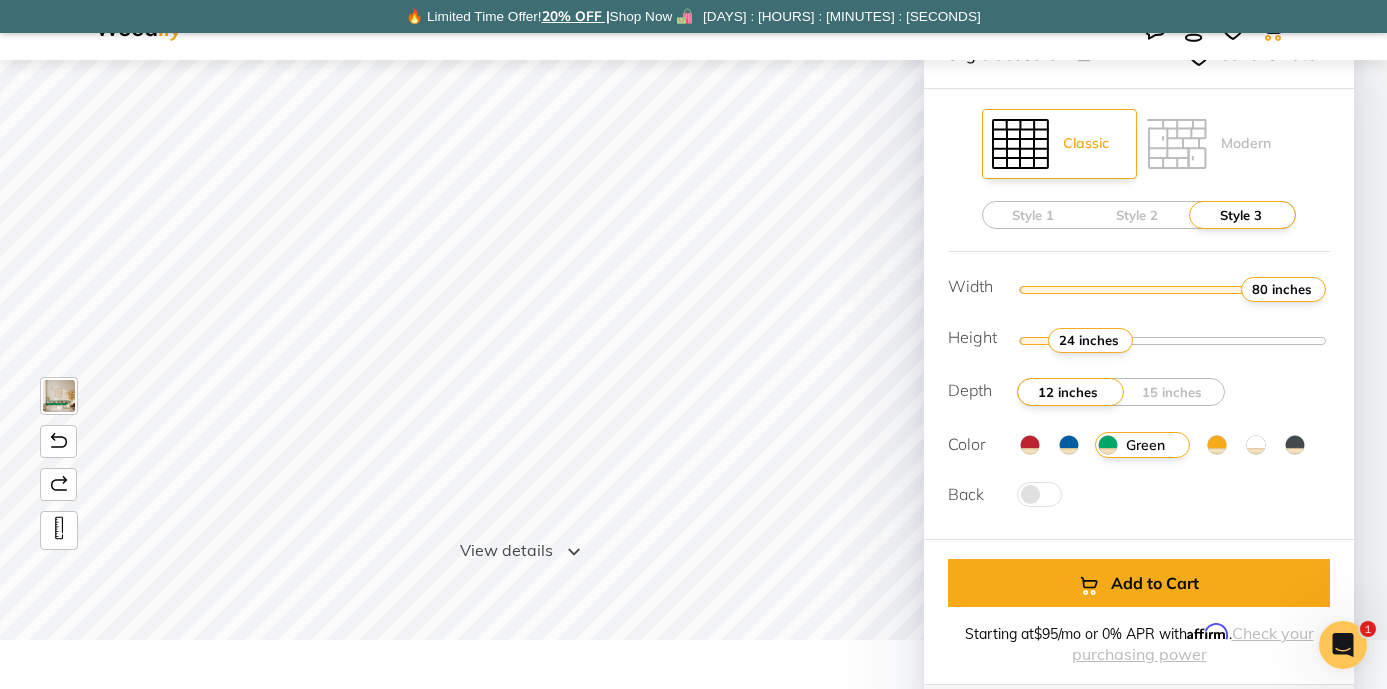 click at bounding box center (1039, 494) 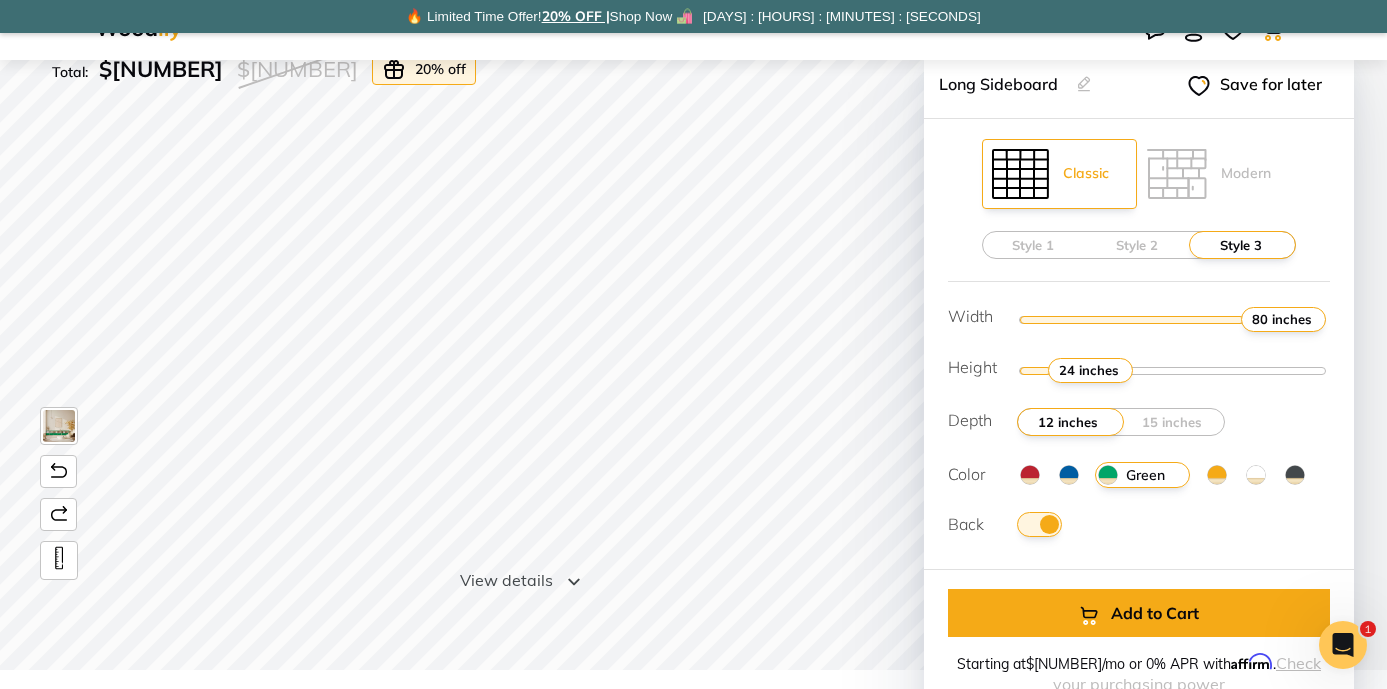 scroll, scrollTop: 57, scrollLeft: 0, axis: vertical 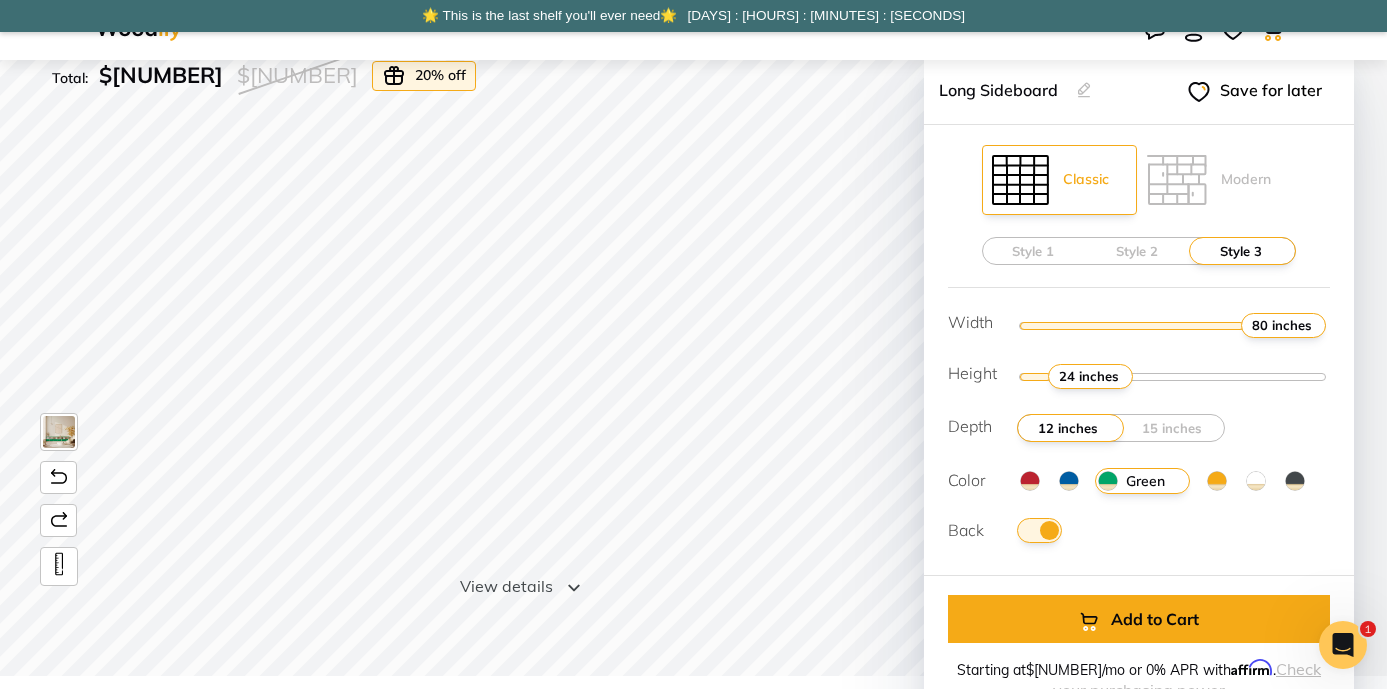 click at bounding box center (1039, 530) 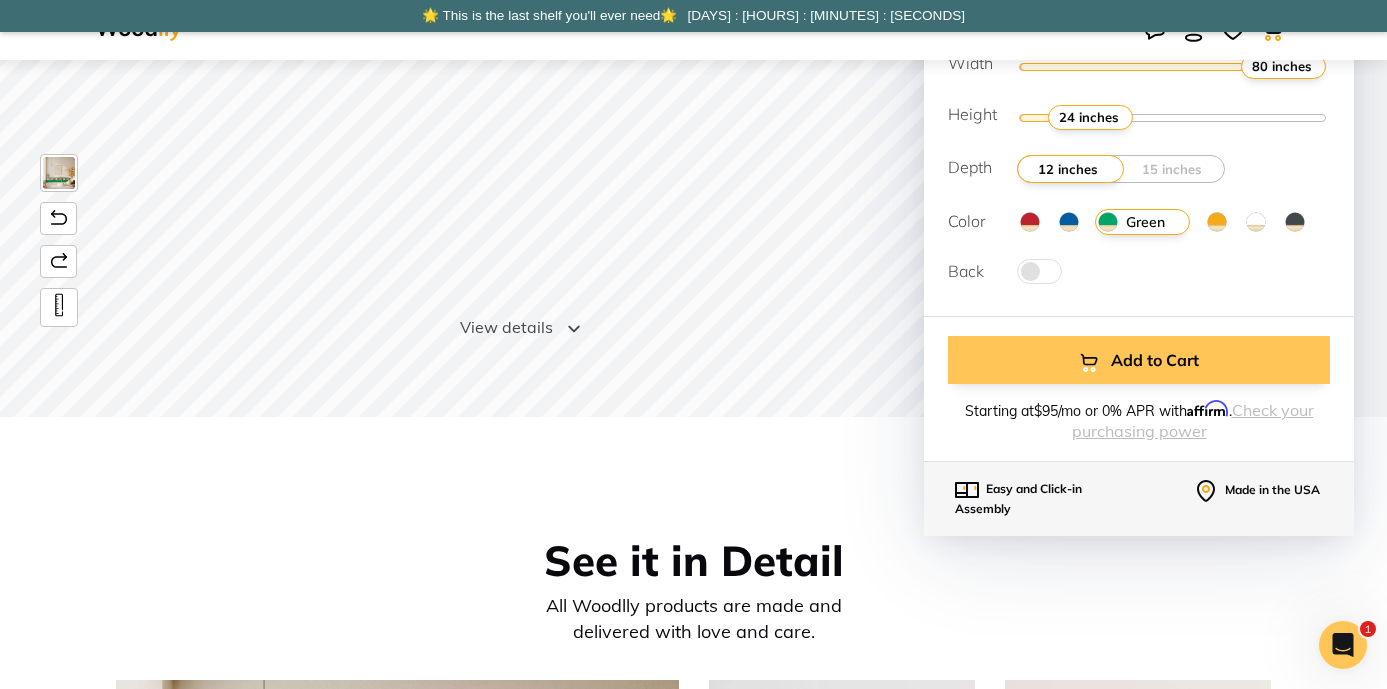 scroll, scrollTop: 318, scrollLeft: 0, axis: vertical 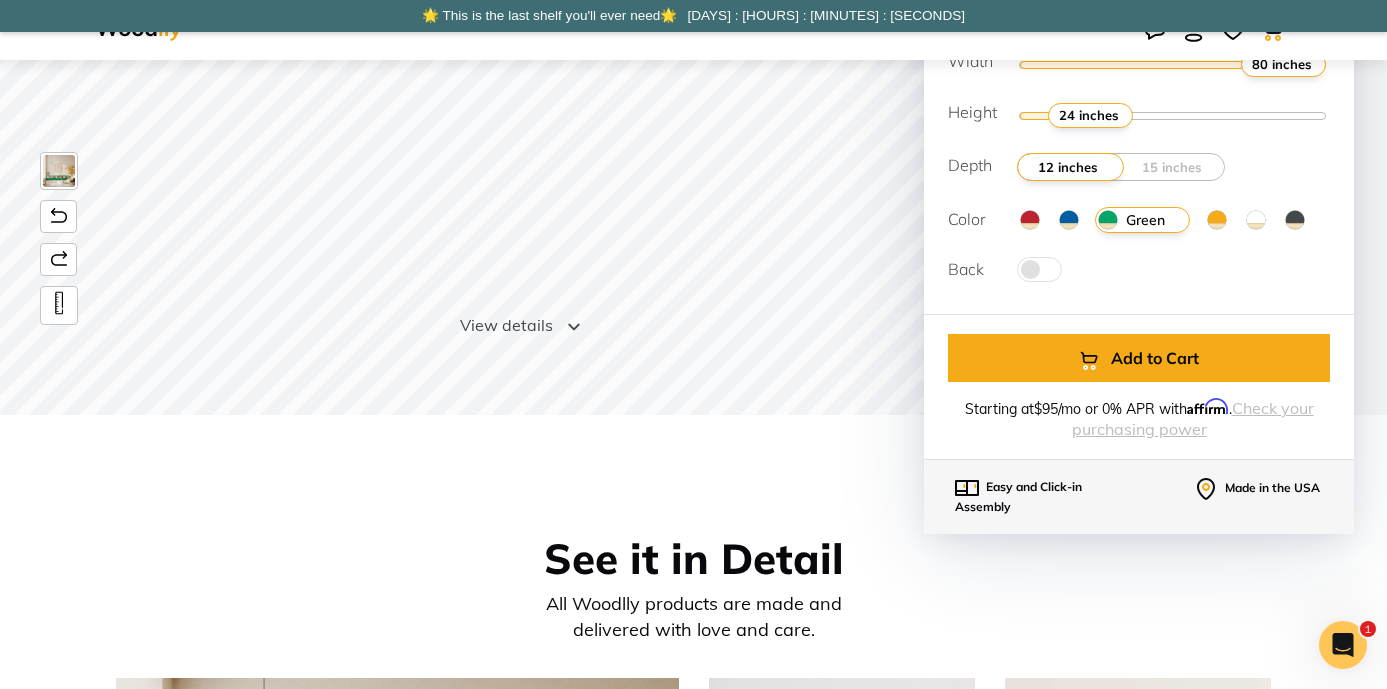 click at bounding box center [1039, 269] 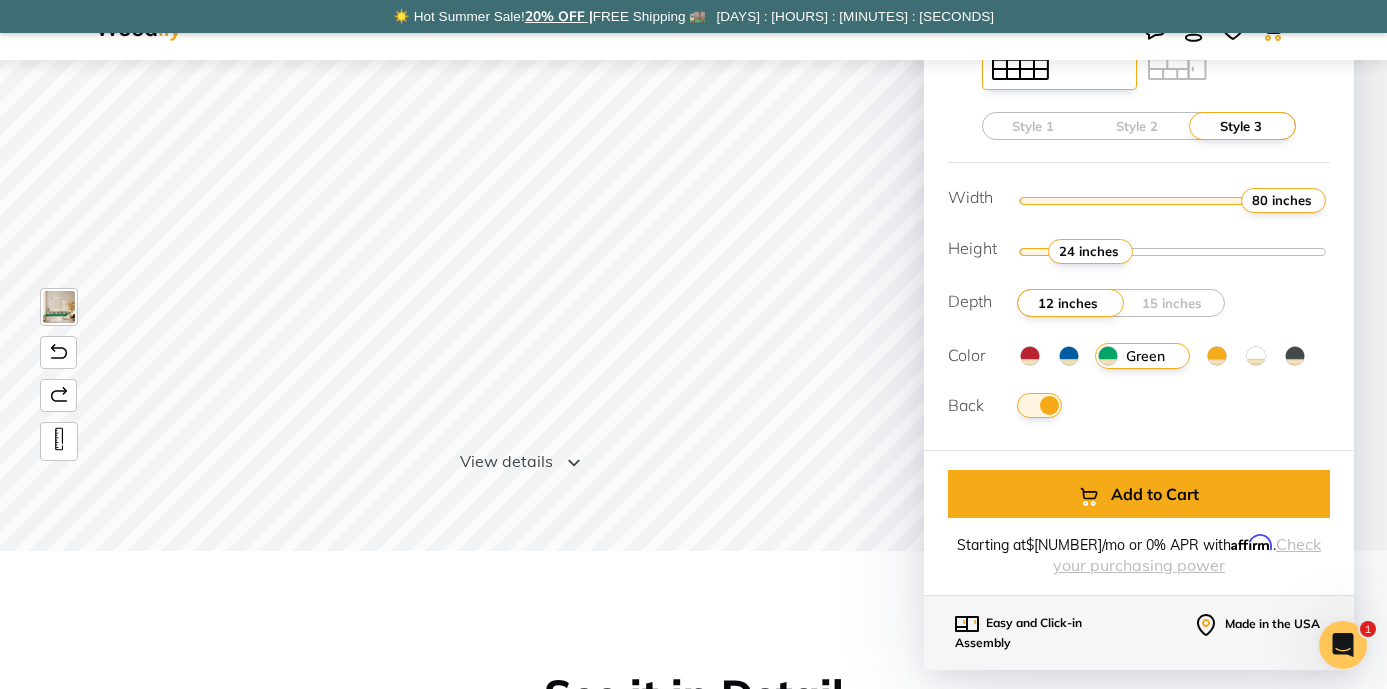 scroll, scrollTop: 0, scrollLeft: 0, axis: both 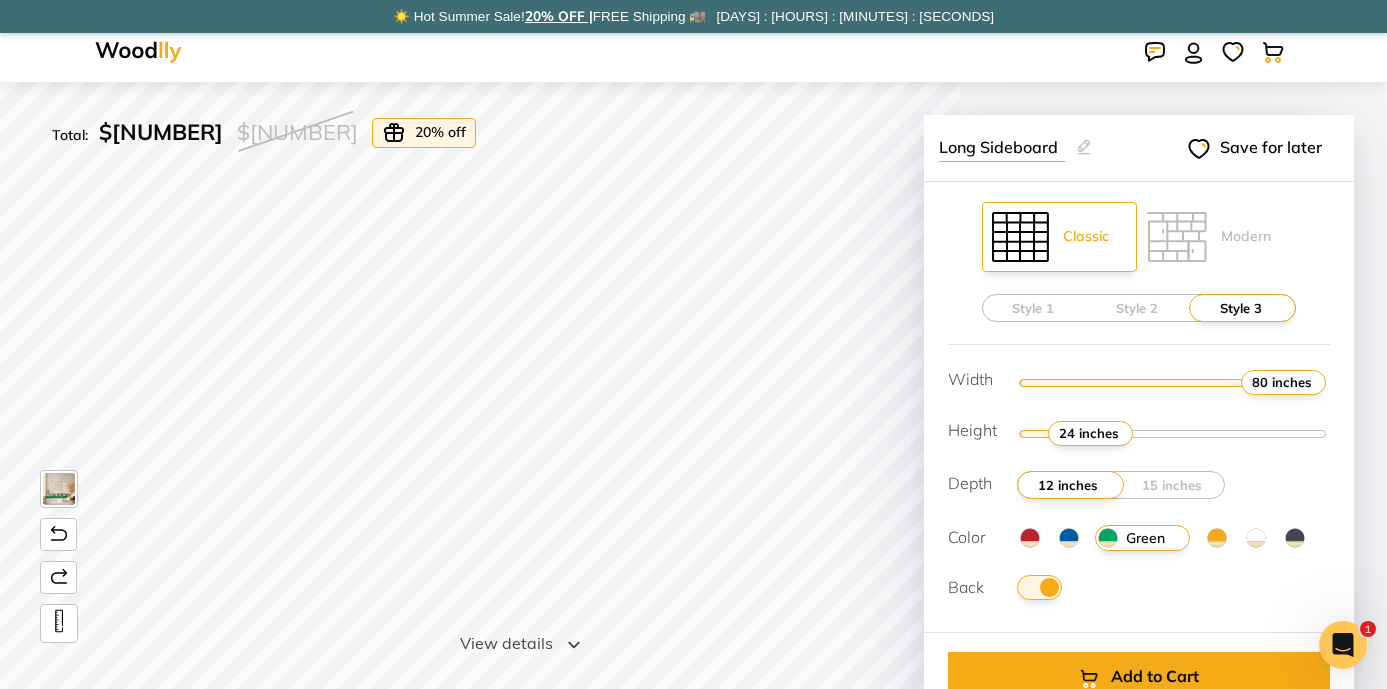click on "Long Sideboard" at bounding box center (1002, 147) 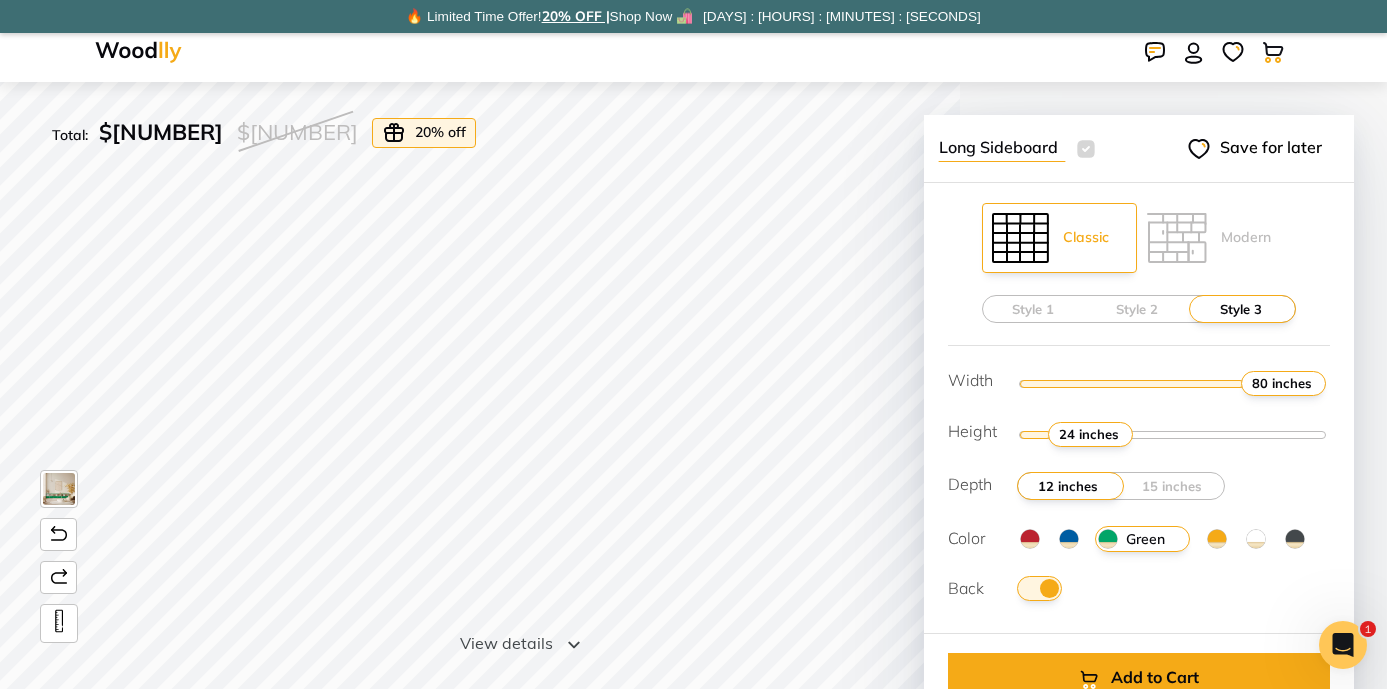 click on "Long Sideboard
Product name already exist!" at bounding box center (1036, 149) 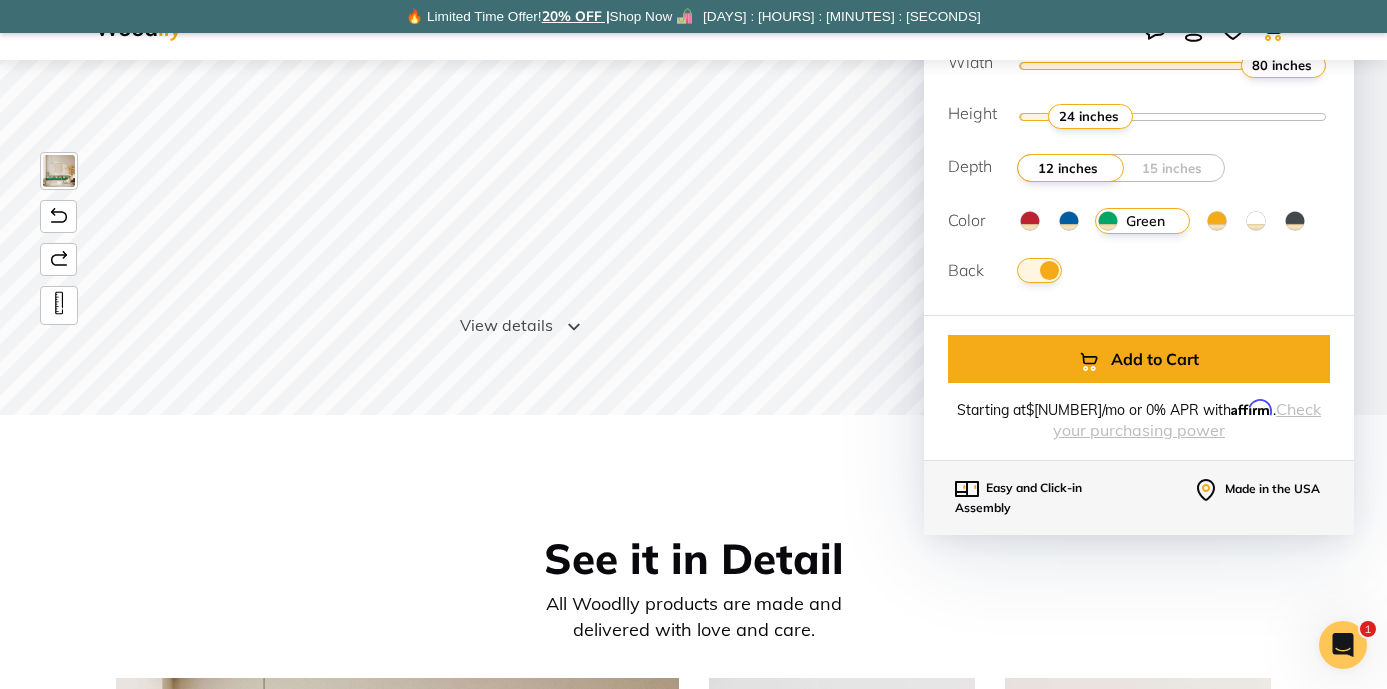 scroll, scrollTop: 25, scrollLeft: 0, axis: vertical 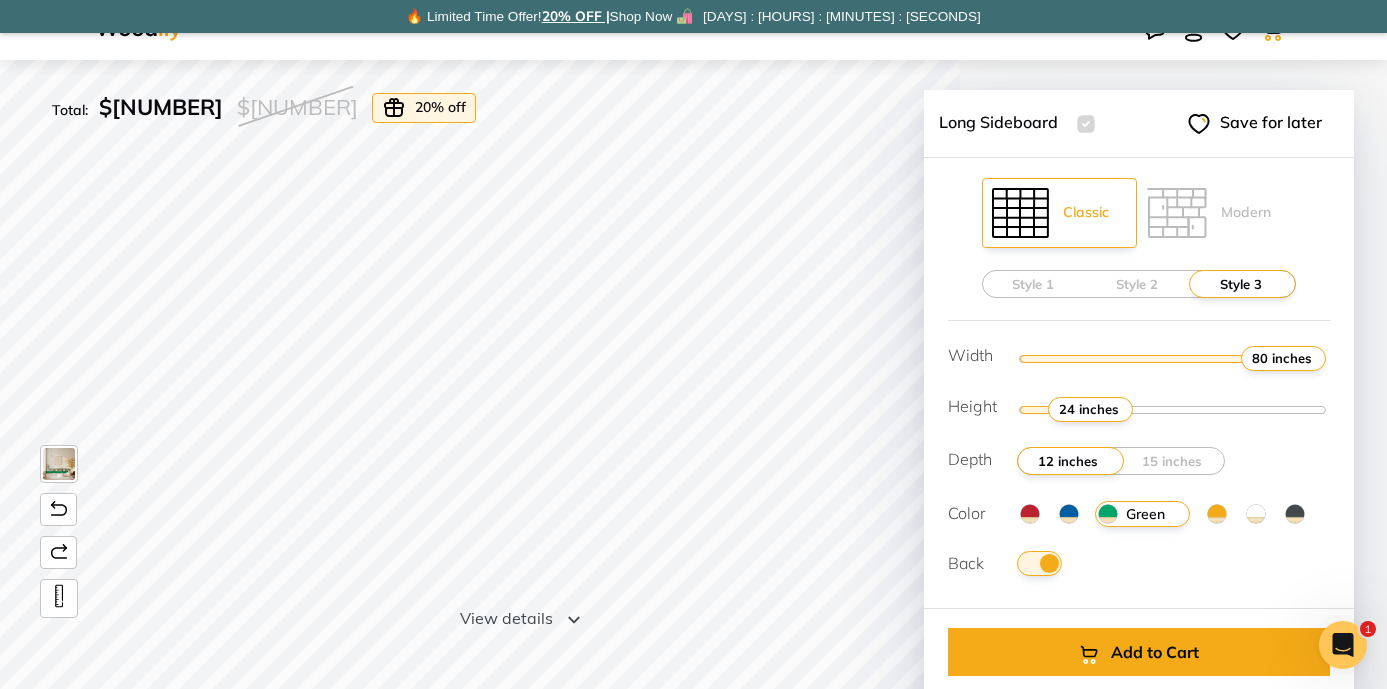 click on "🔥 Limited Time Offer! 20% OFF | Shop Now 🛍️
[DAYS] : [HOURS] : [MINUTES] : [SECONDS]" at bounding box center (693, 16) 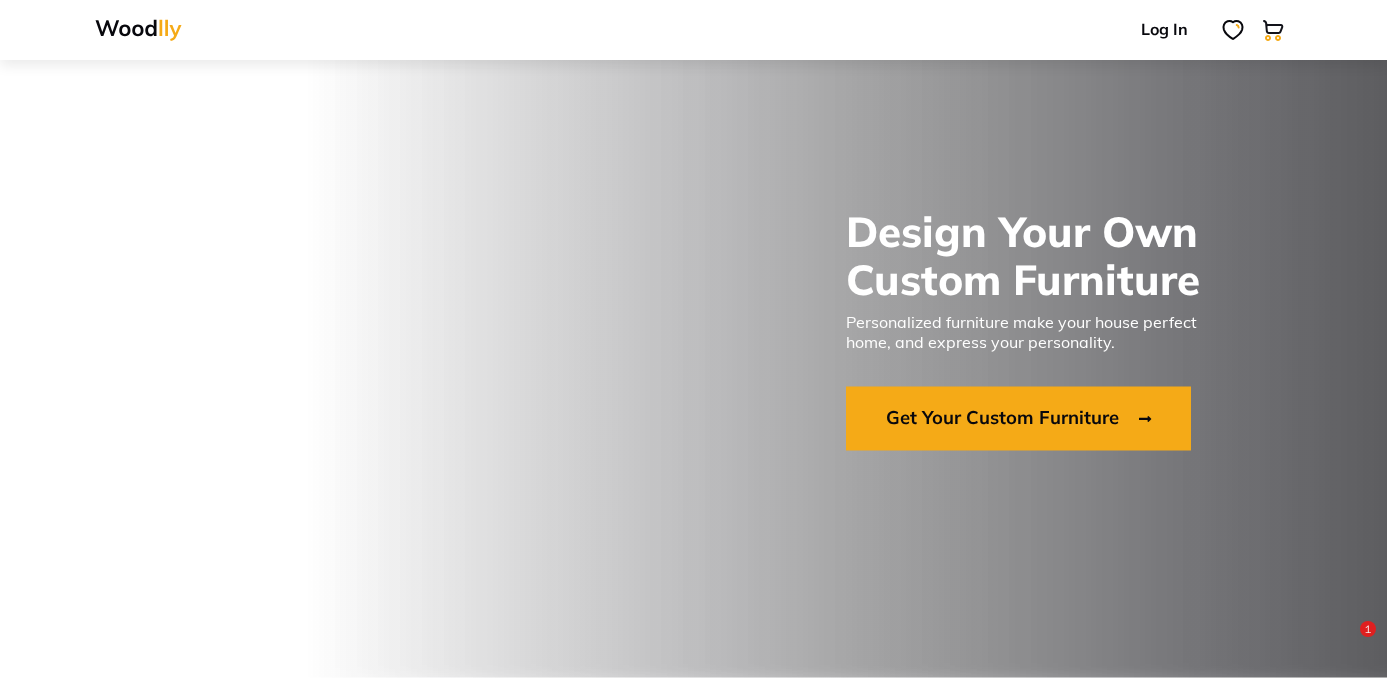 scroll, scrollTop: 699, scrollLeft: 0, axis: vertical 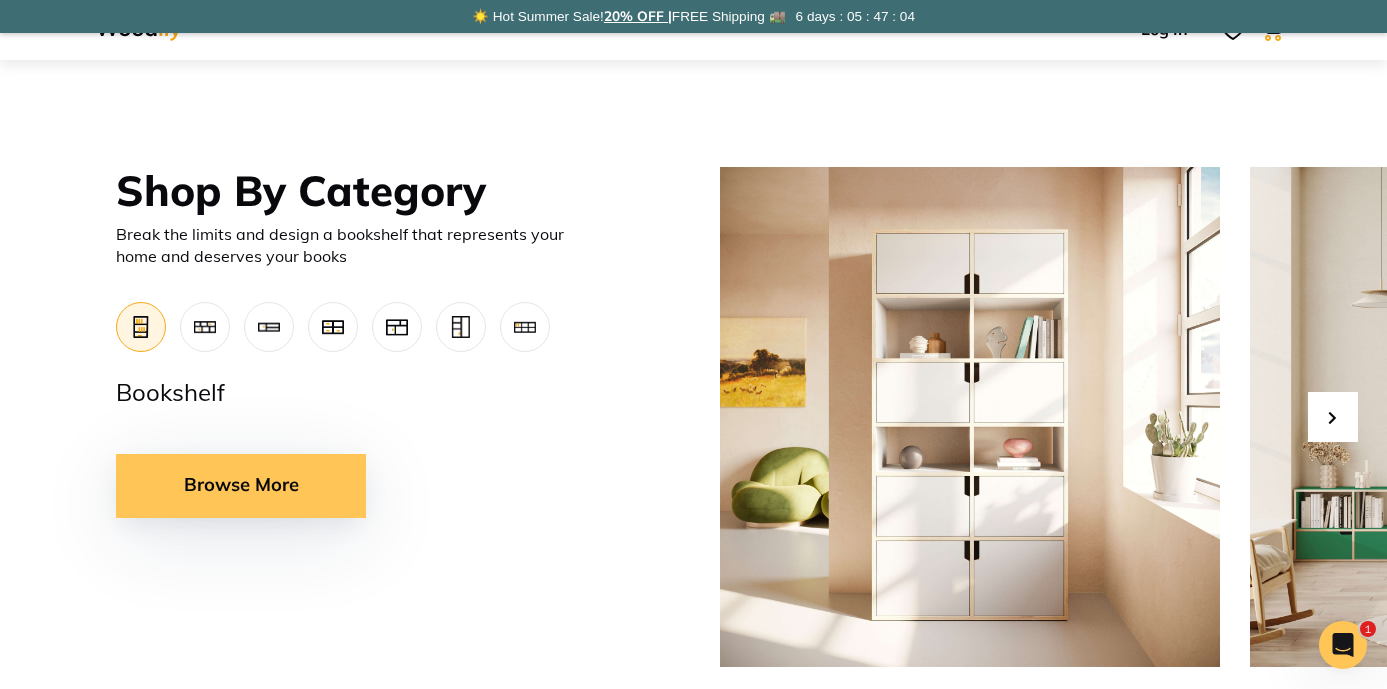 click on "Browse More" at bounding box center [241, 486] 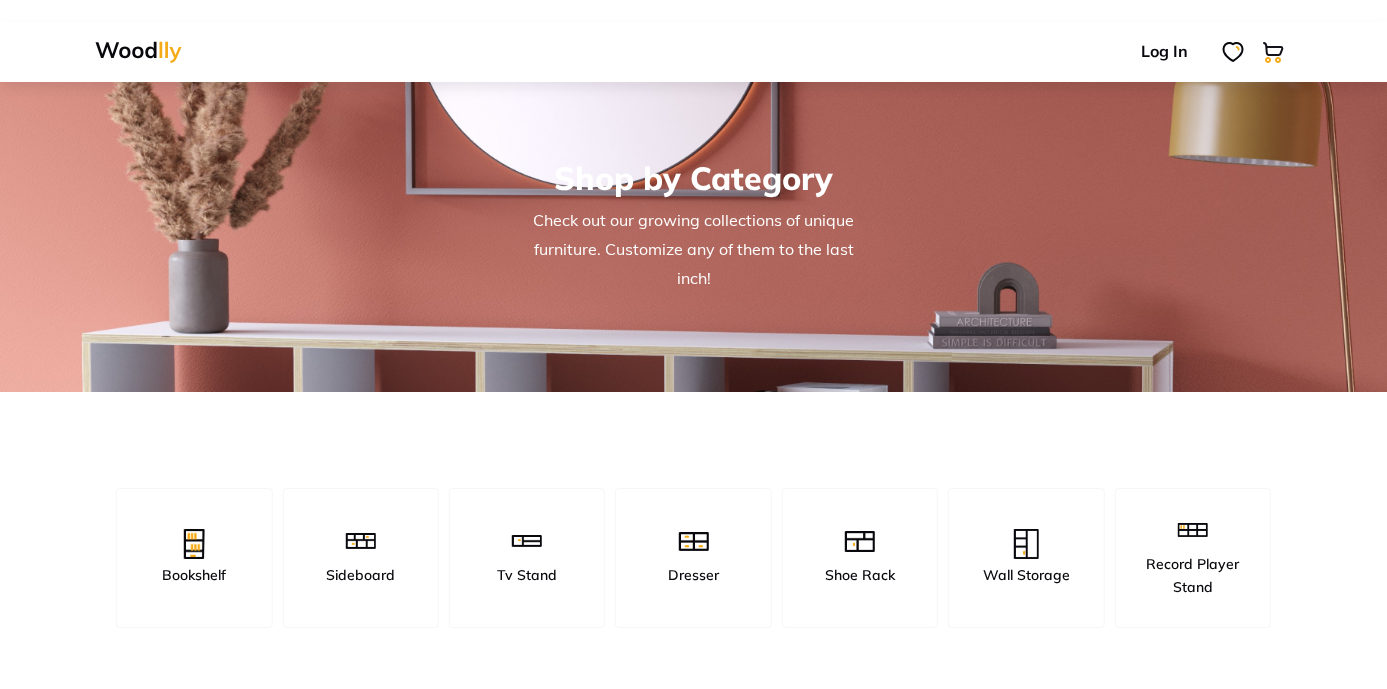 scroll, scrollTop: 0, scrollLeft: 0, axis: both 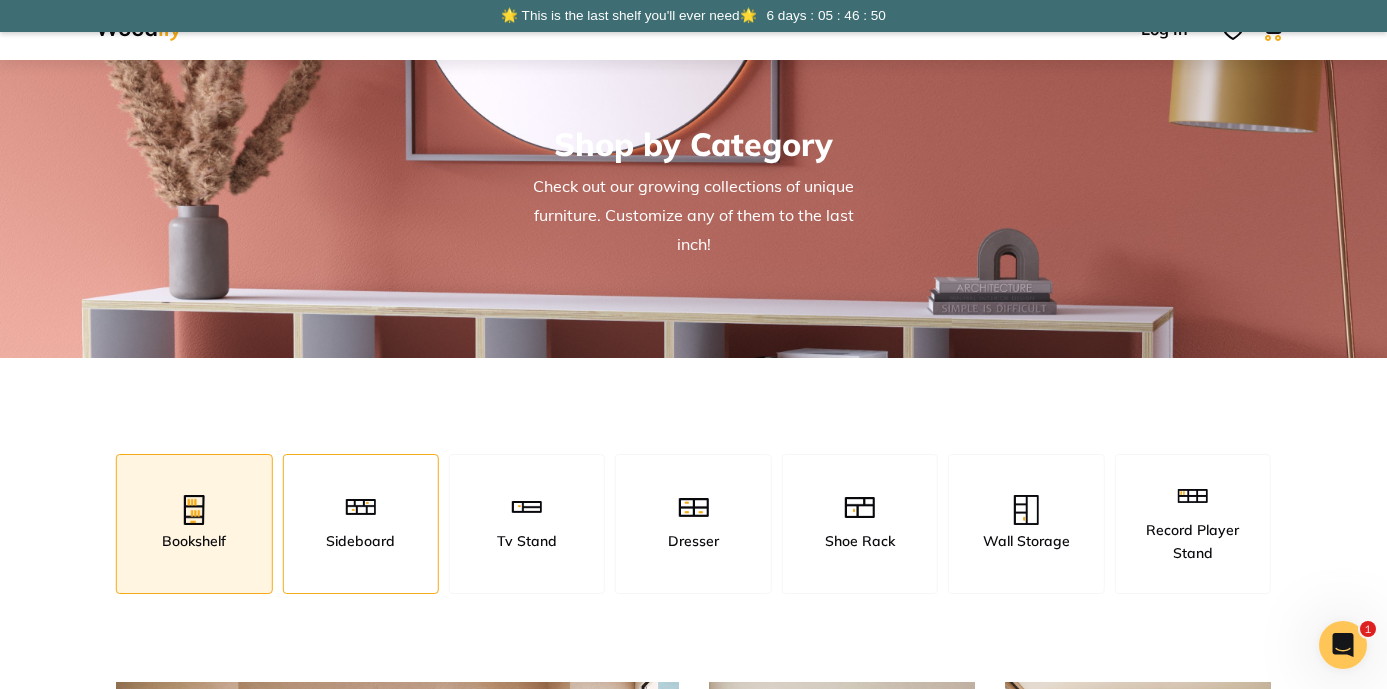 click on "Sideboard" at bounding box center [360, 541] 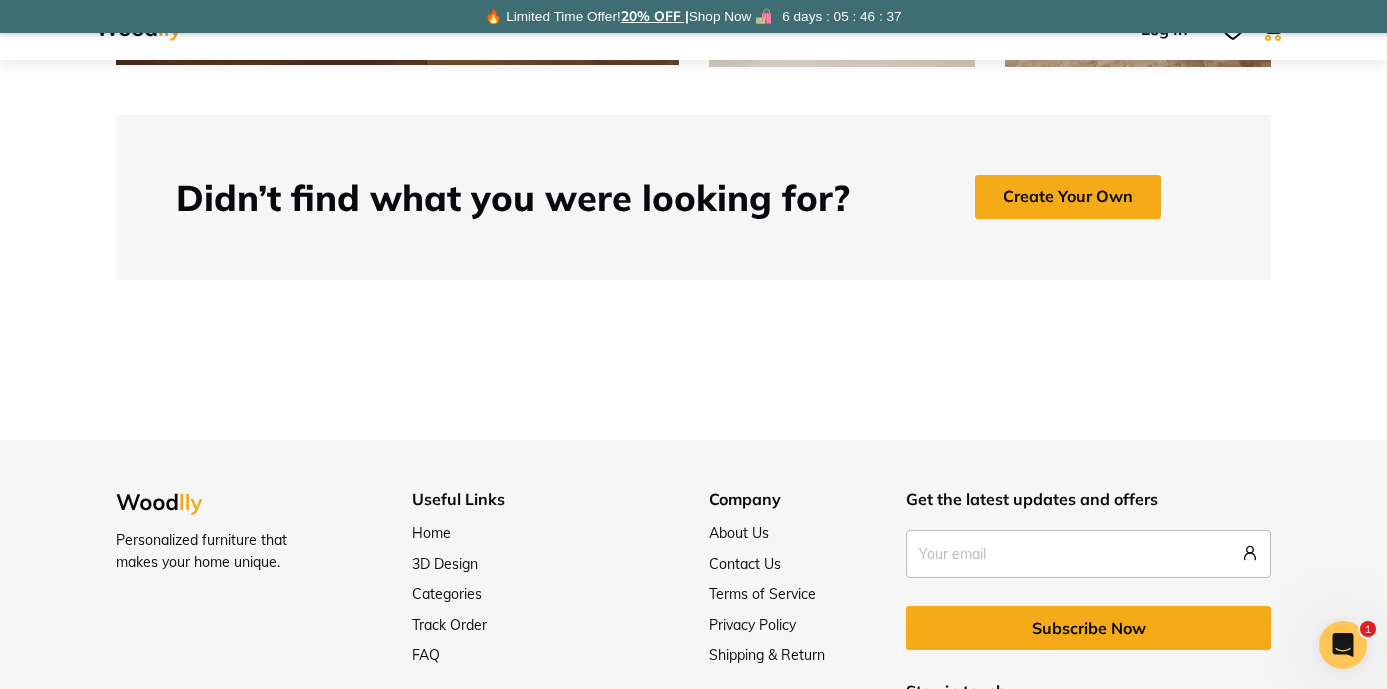 scroll, scrollTop: 2552, scrollLeft: 0, axis: vertical 